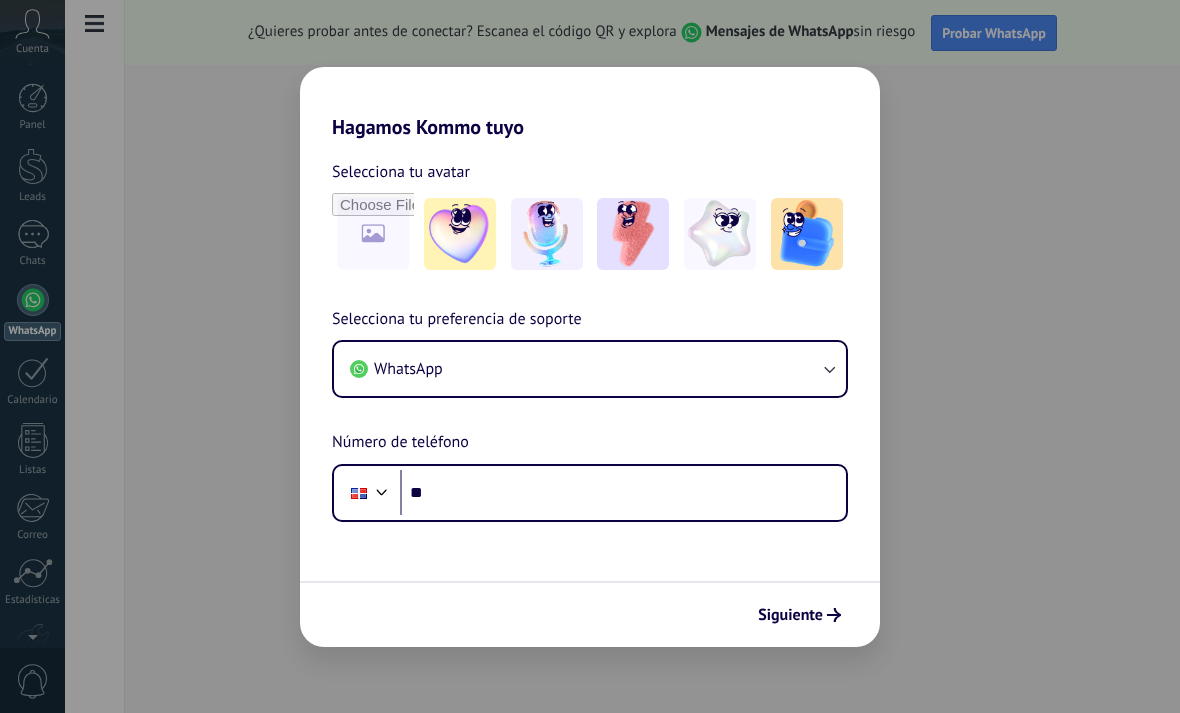 scroll, scrollTop: 0, scrollLeft: 0, axis: both 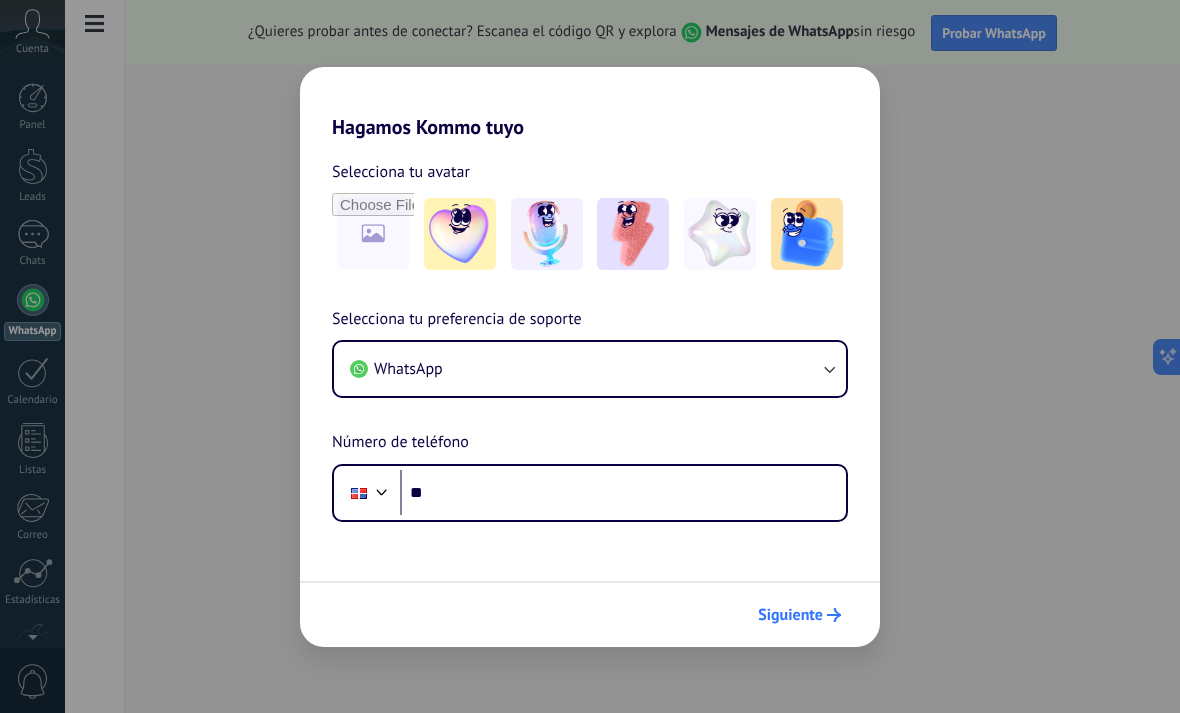 click on "Siguiente" at bounding box center (790, 615) 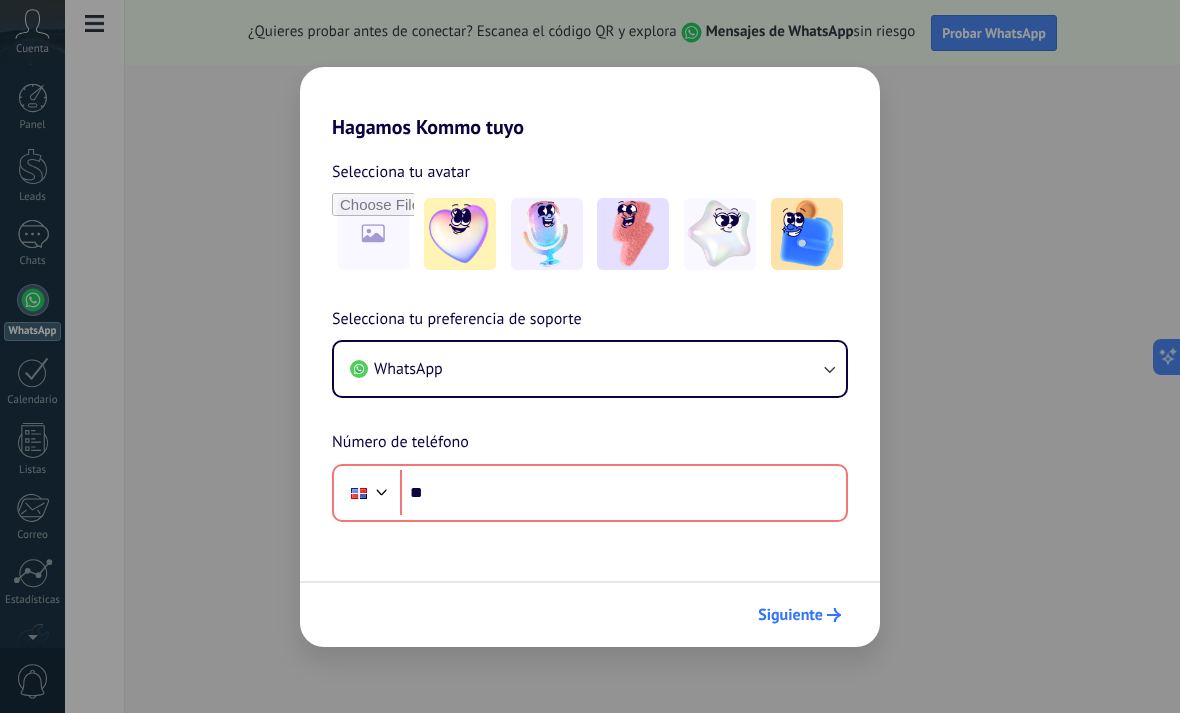 click on "Siguiente" at bounding box center (790, 615) 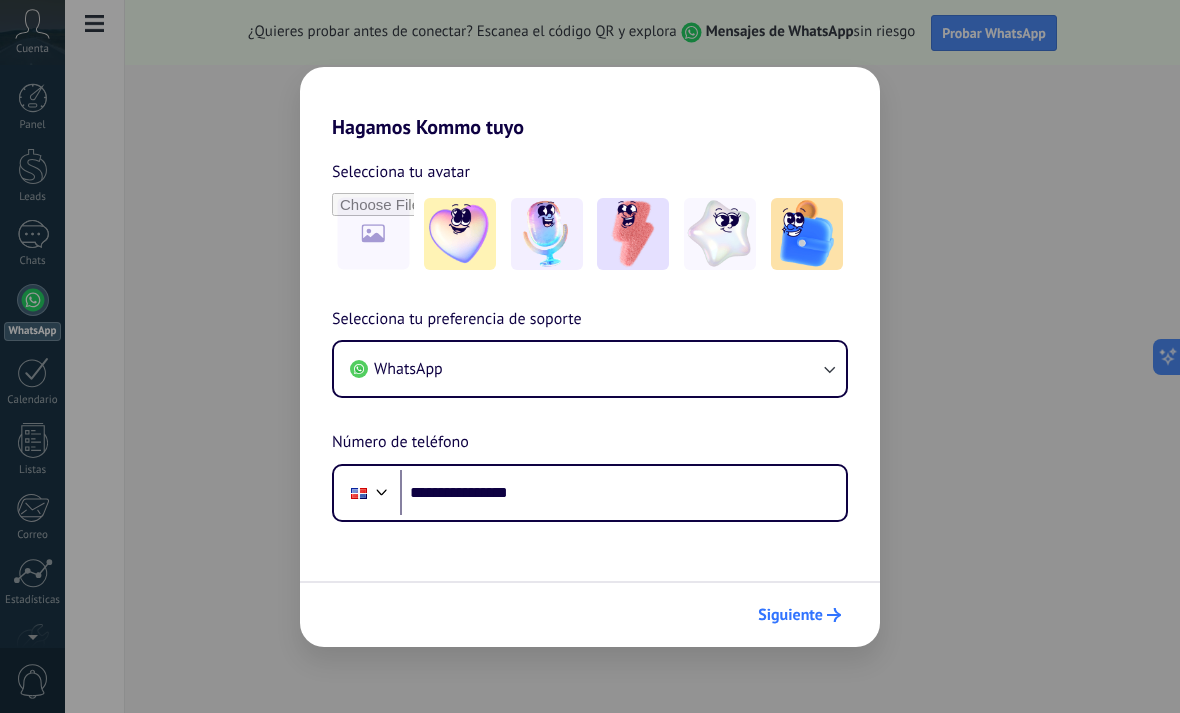click on "Siguiente" at bounding box center [790, 615] 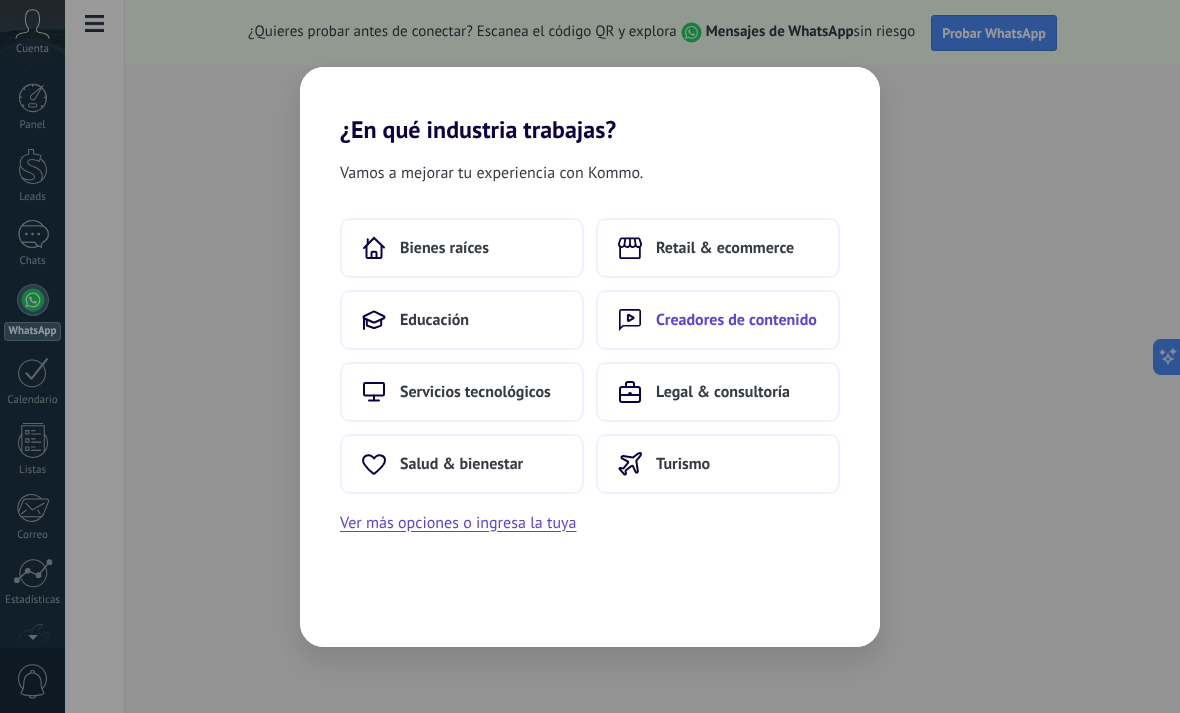 click on "Creadores de contenido" at bounding box center [444, 248] 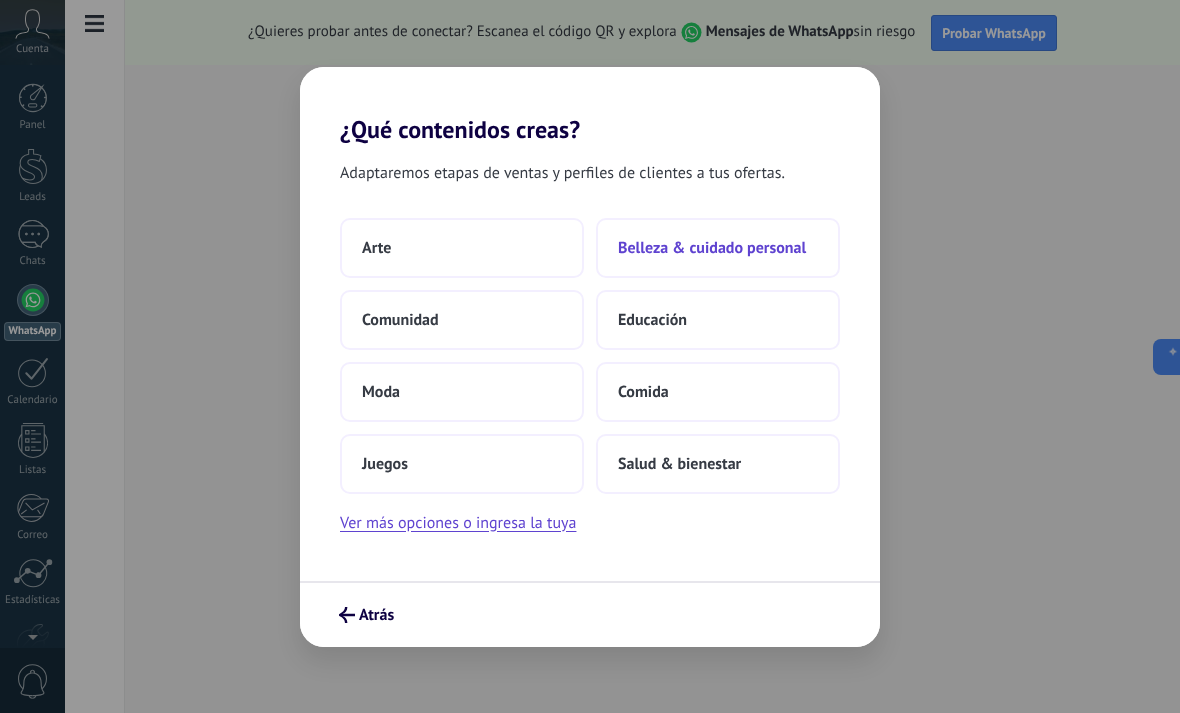 click on "Belleza & cuidado personal" at bounding box center (376, 248) 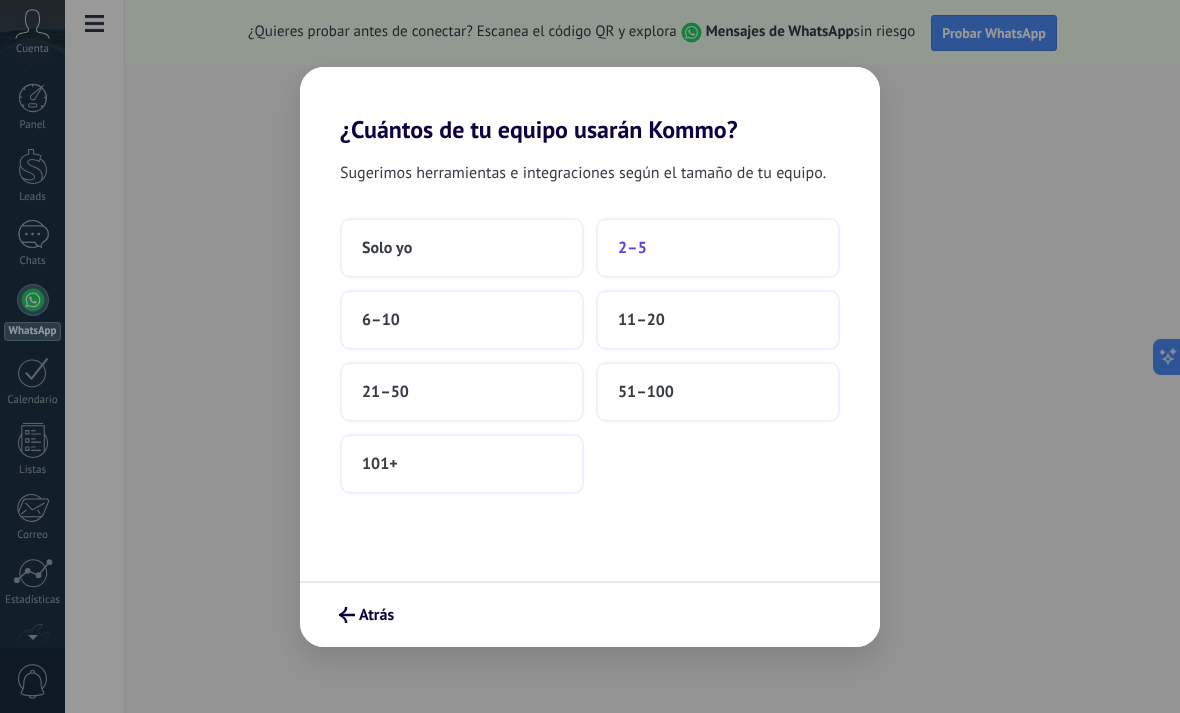click on "2–5" at bounding box center (718, 248) 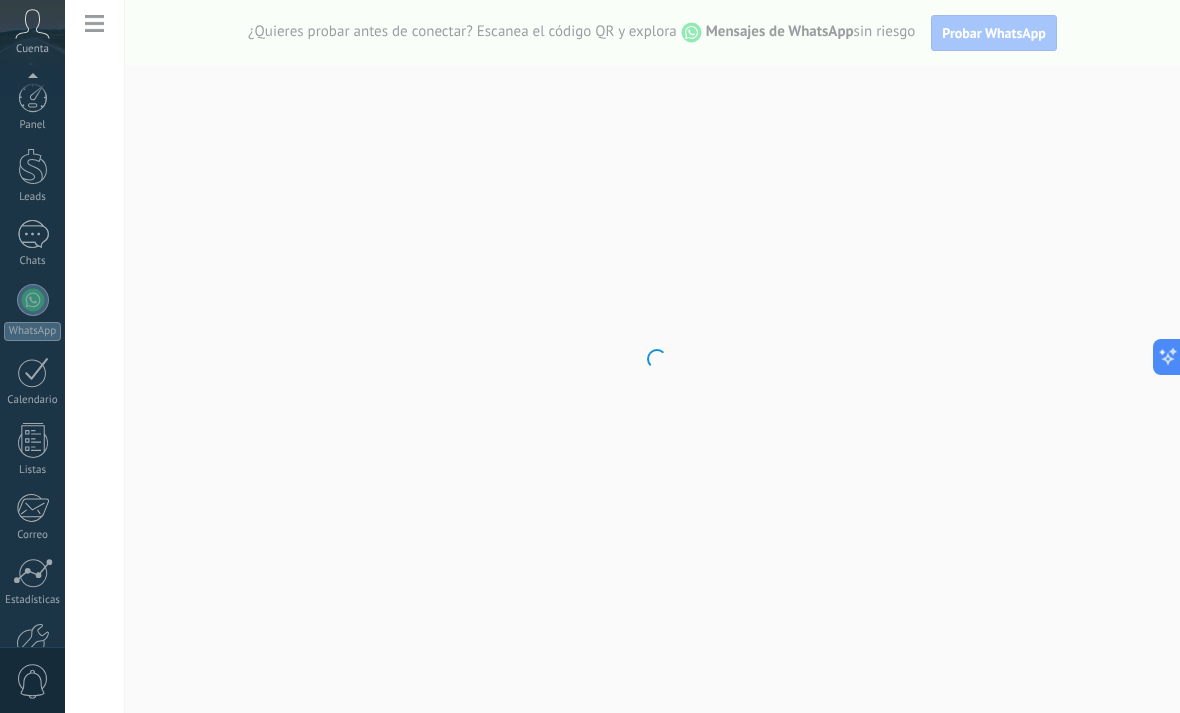 scroll, scrollTop: 119, scrollLeft: 0, axis: vertical 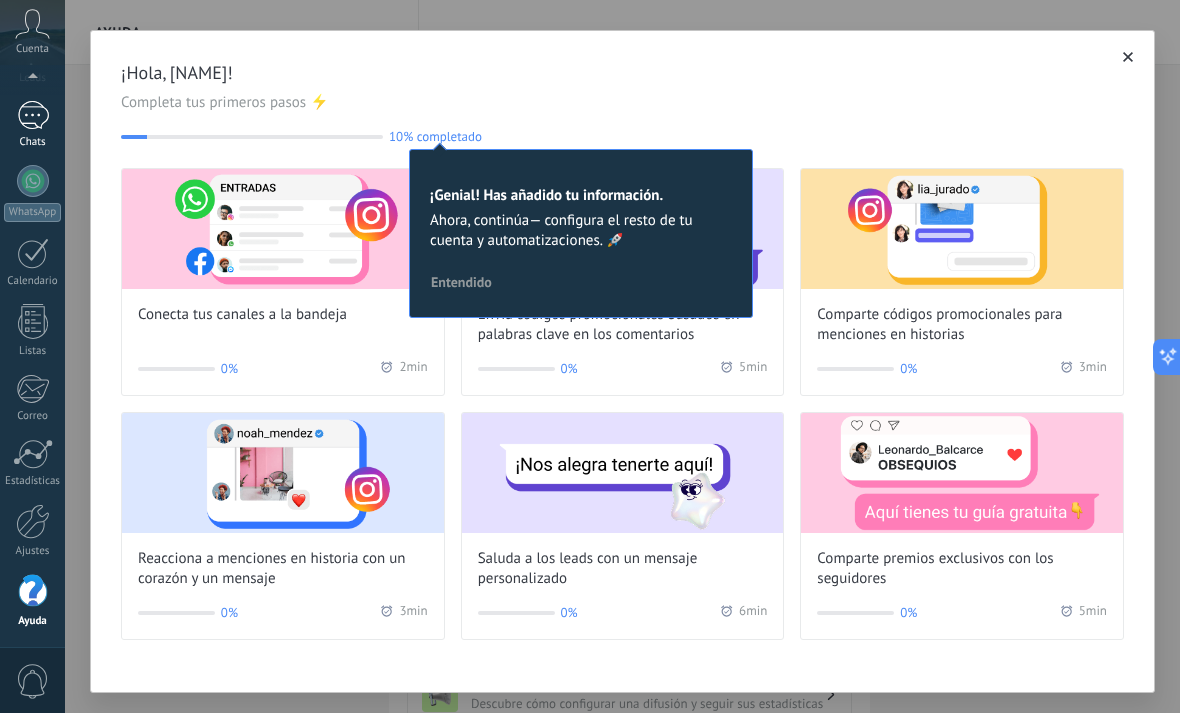 click at bounding box center (33, 115) 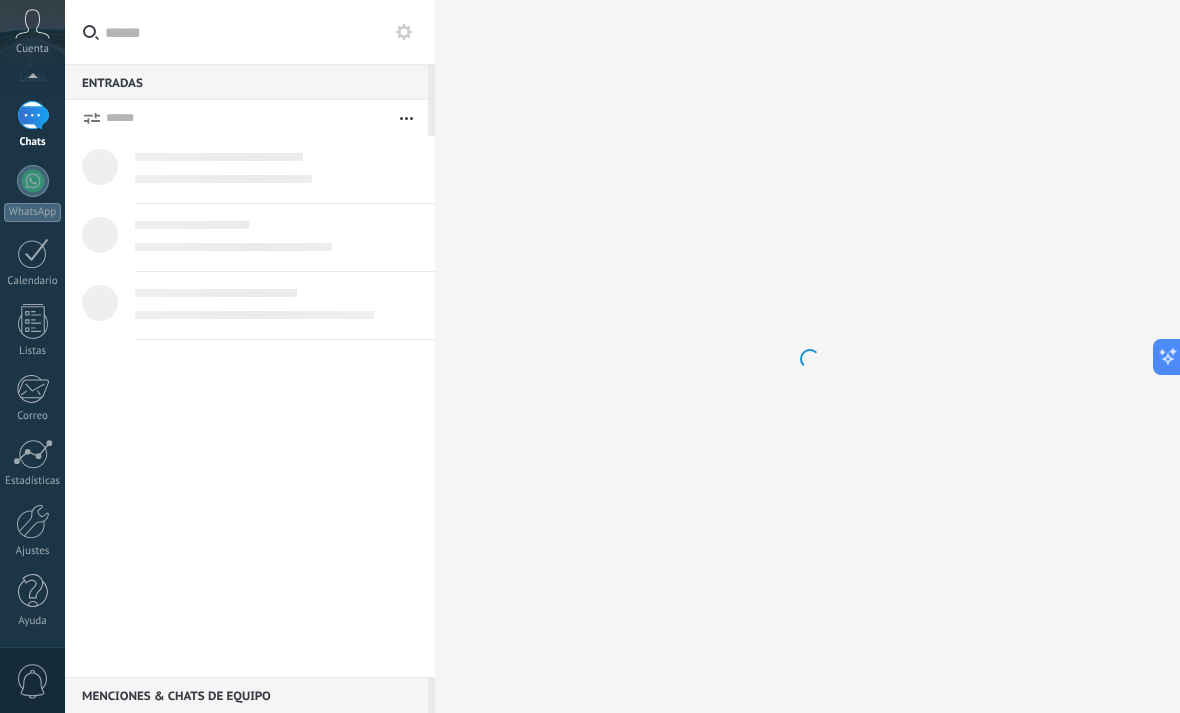 scroll, scrollTop: 0, scrollLeft: 0, axis: both 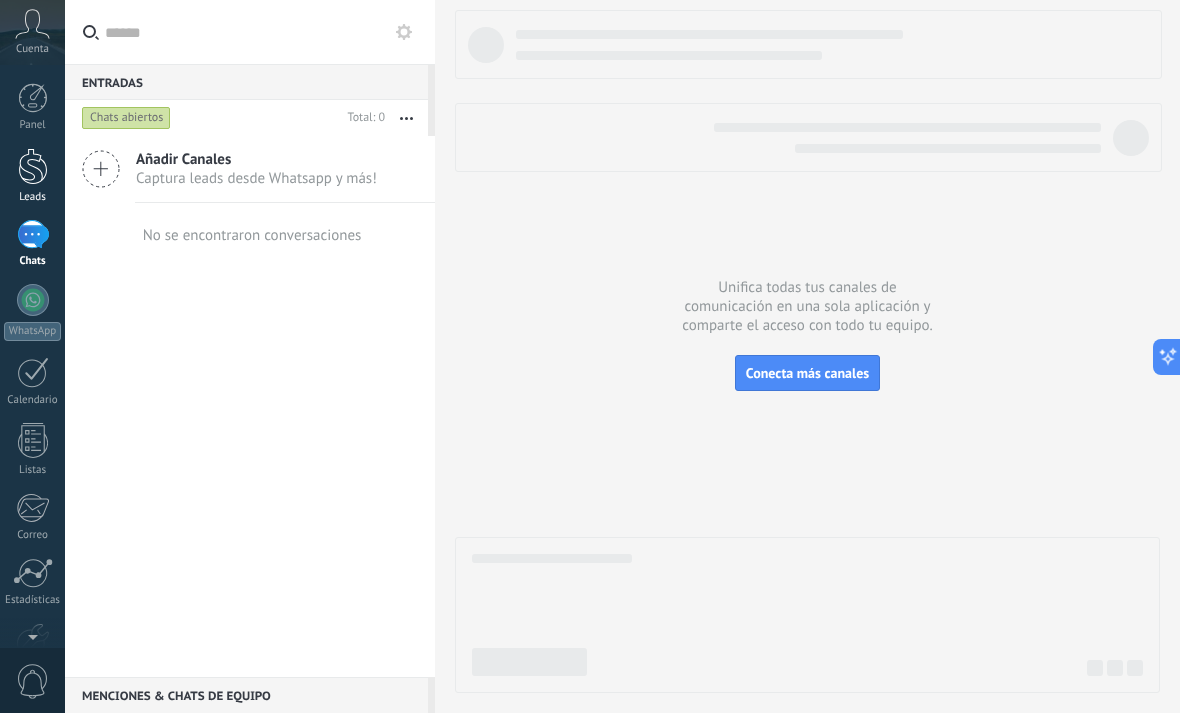 click on "Leads" at bounding box center [32, 176] 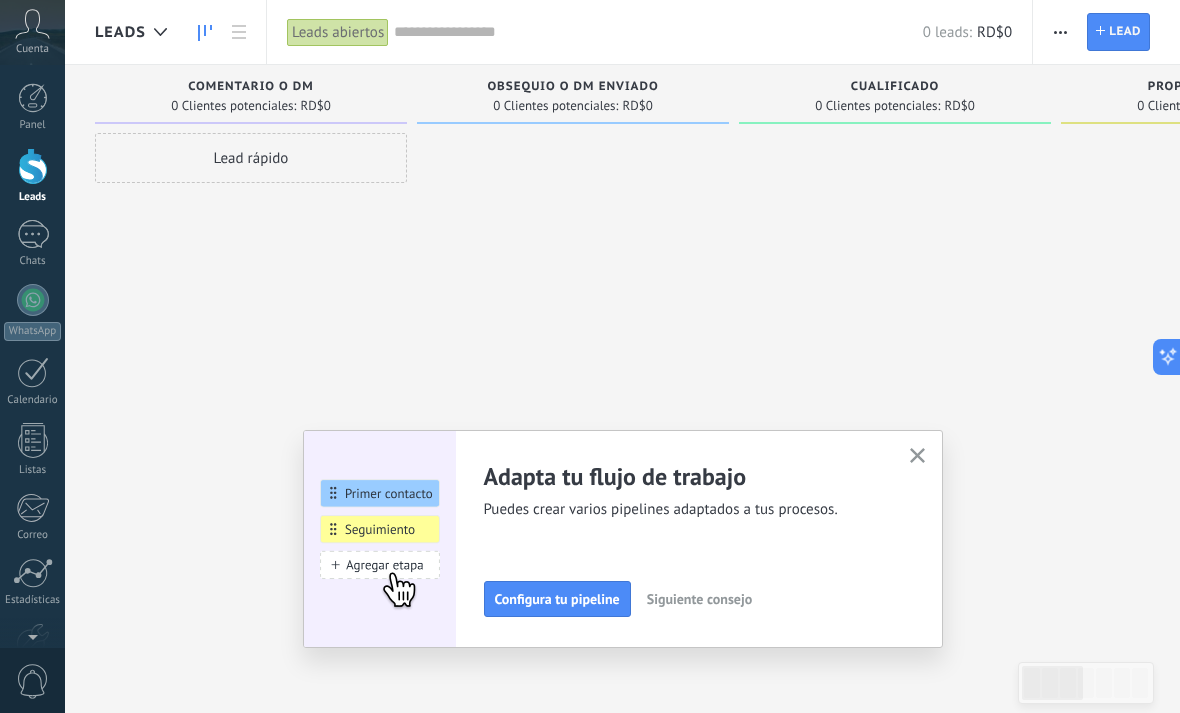 click at bounding box center [917, 455] 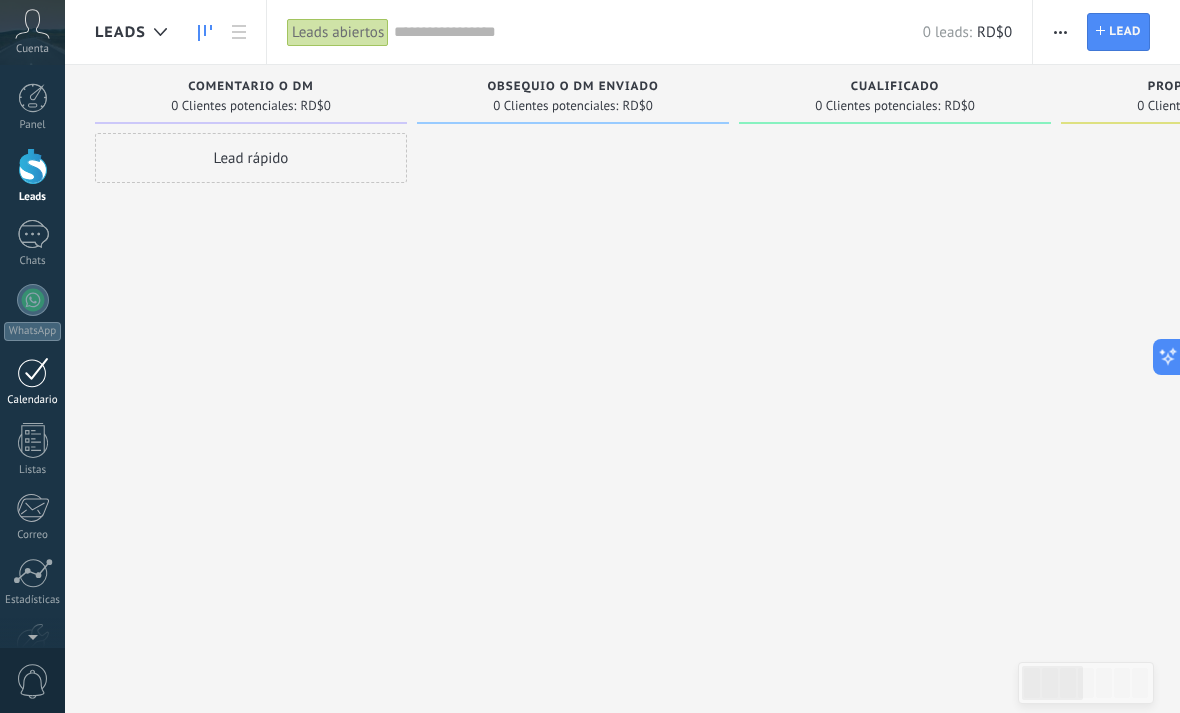 click on "Calendario" at bounding box center [32, 382] 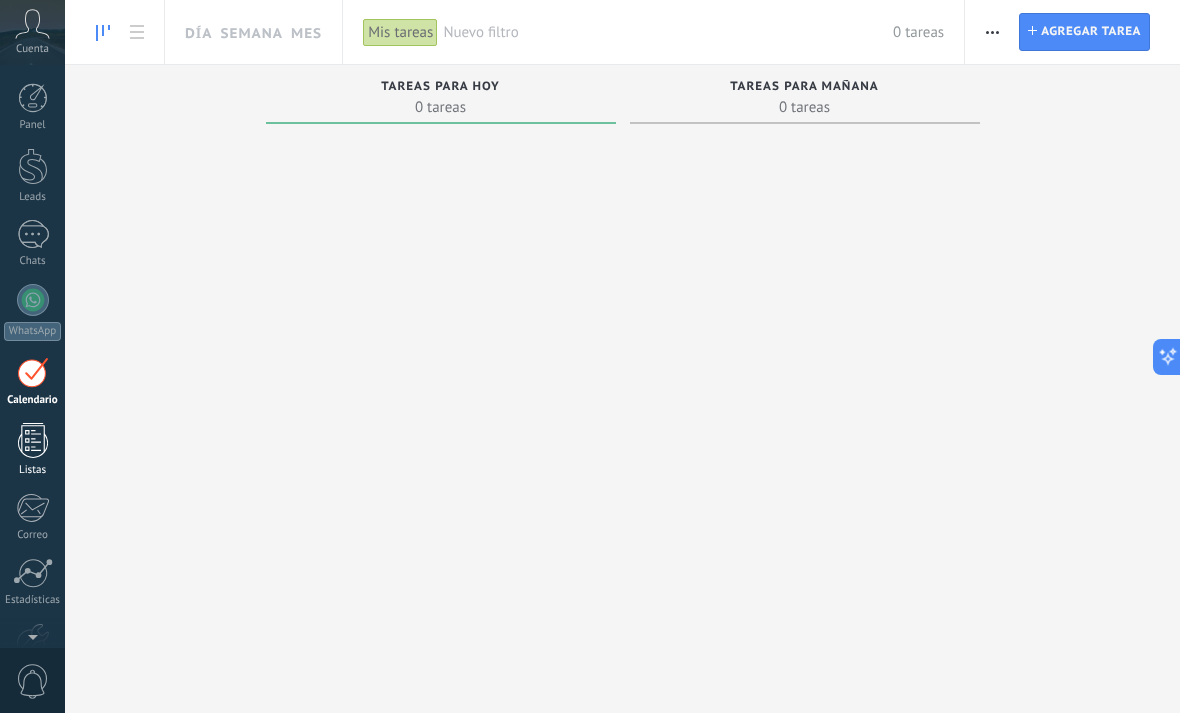 click at bounding box center [33, 440] 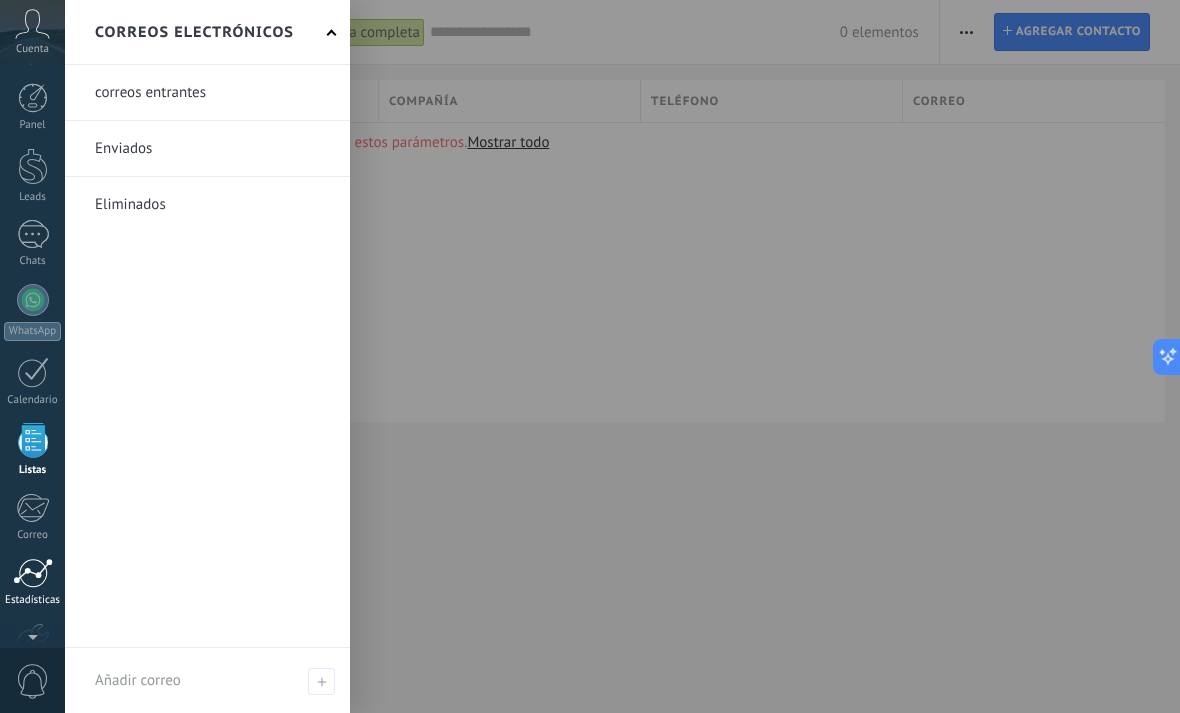 click at bounding box center (33, 573) 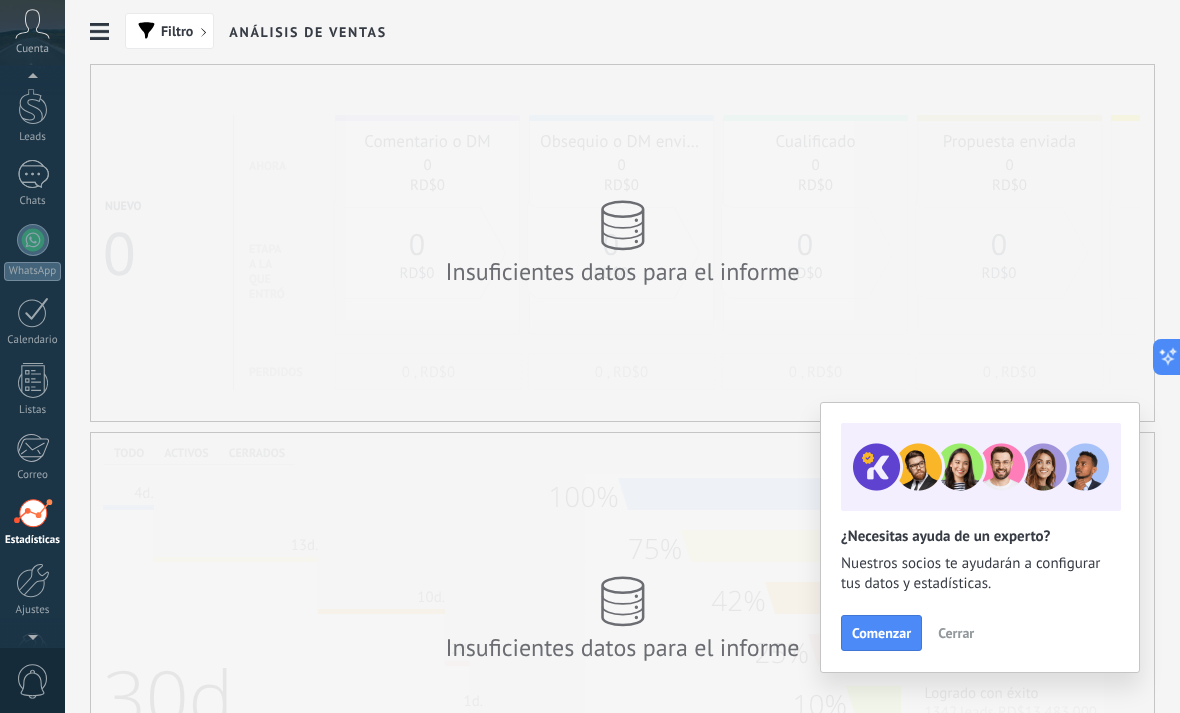 click at bounding box center [32, 633] 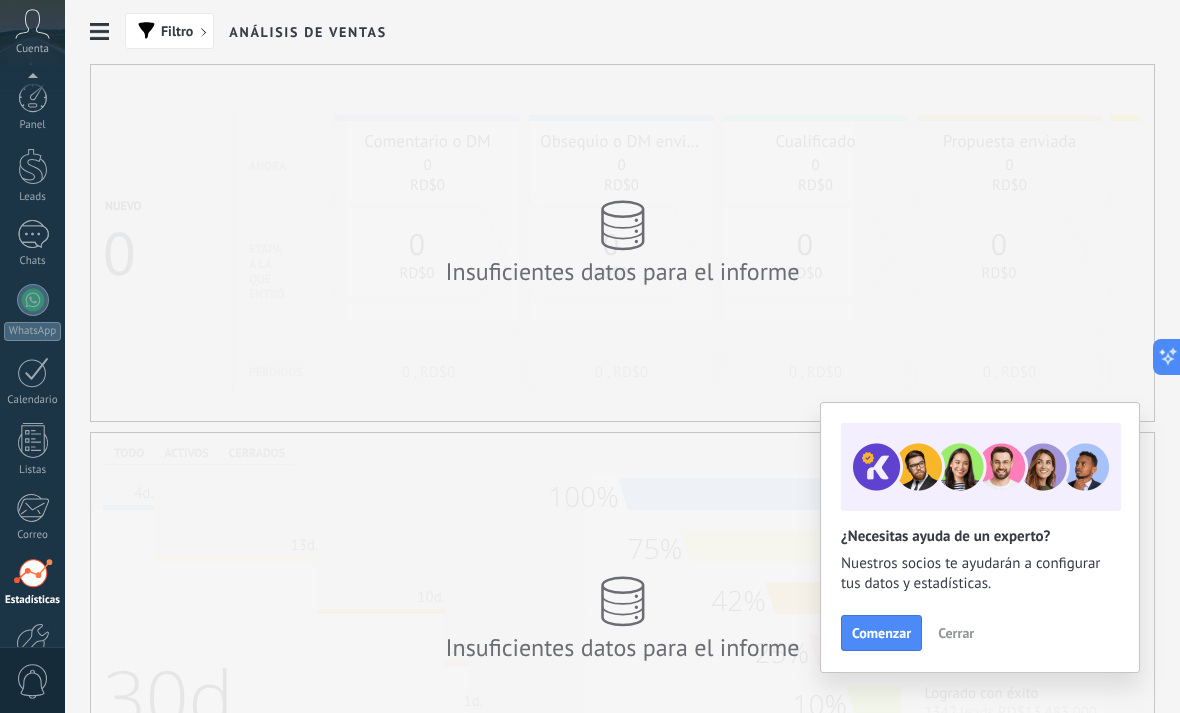 scroll, scrollTop: 0, scrollLeft: 0, axis: both 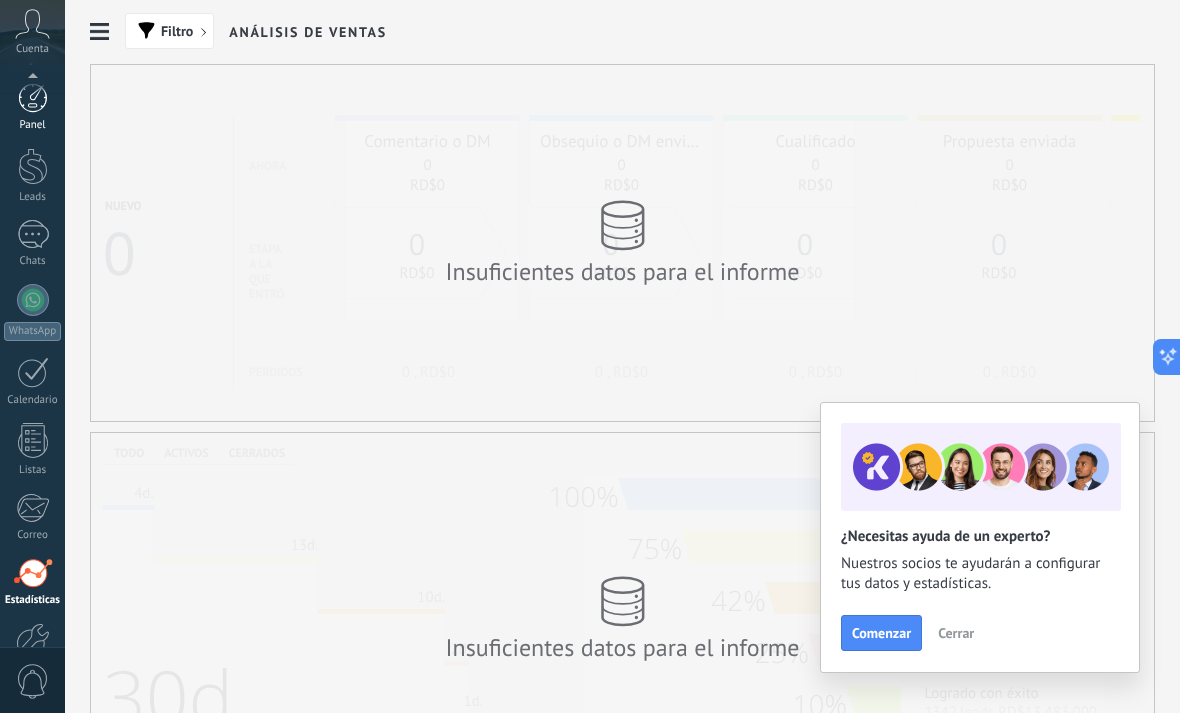 click at bounding box center (33, 98) 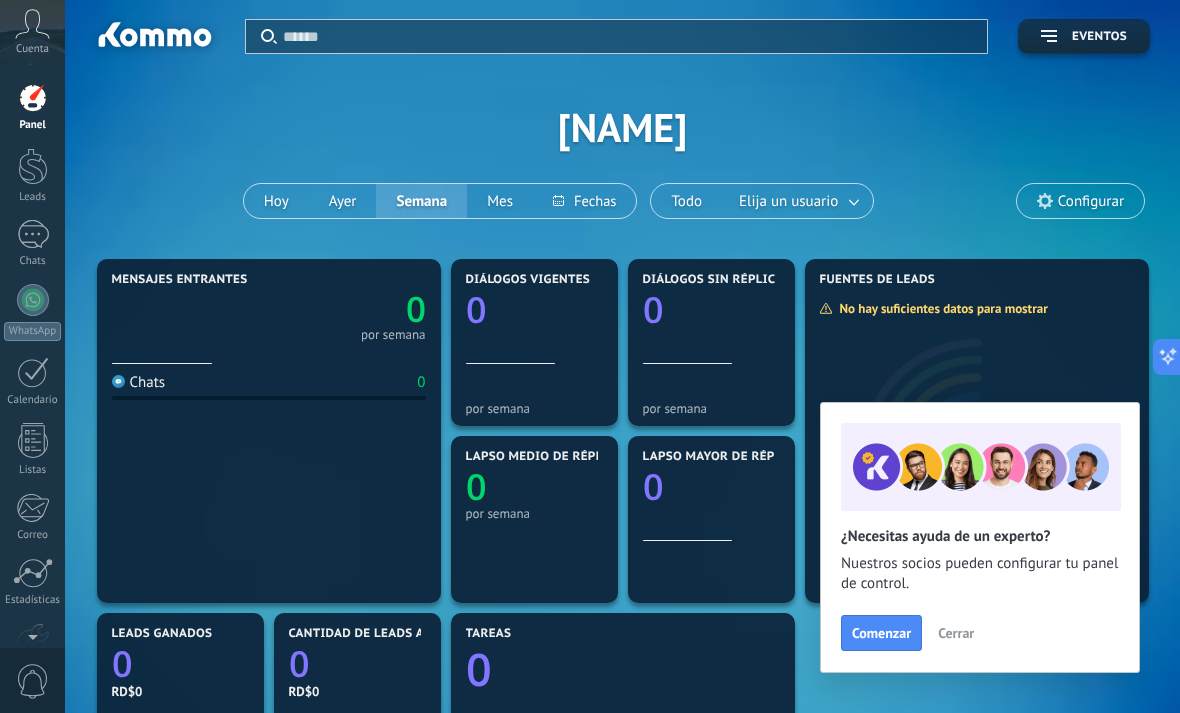 click on "Cerrar" at bounding box center [956, 633] 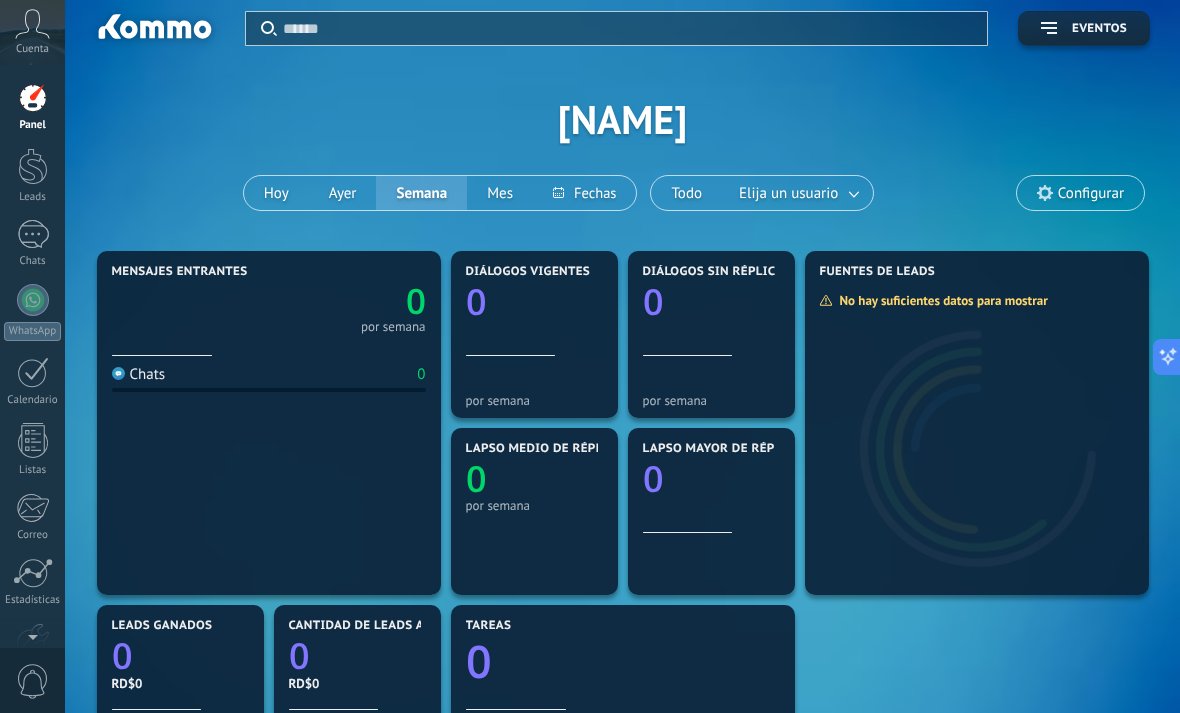 scroll, scrollTop: 0, scrollLeft: 0, axis: both 